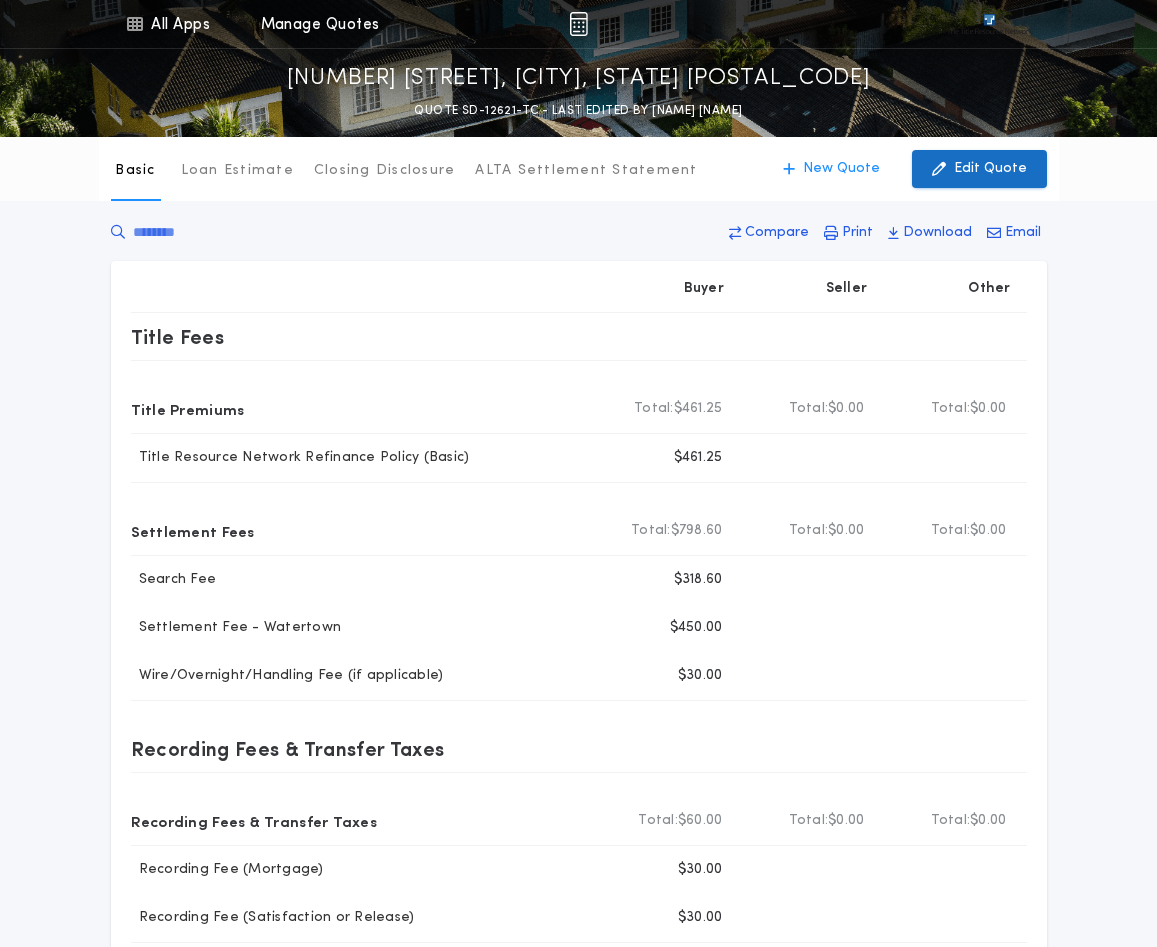 scroll, scrollTop: 0, scrollLeft: 0, axis: both 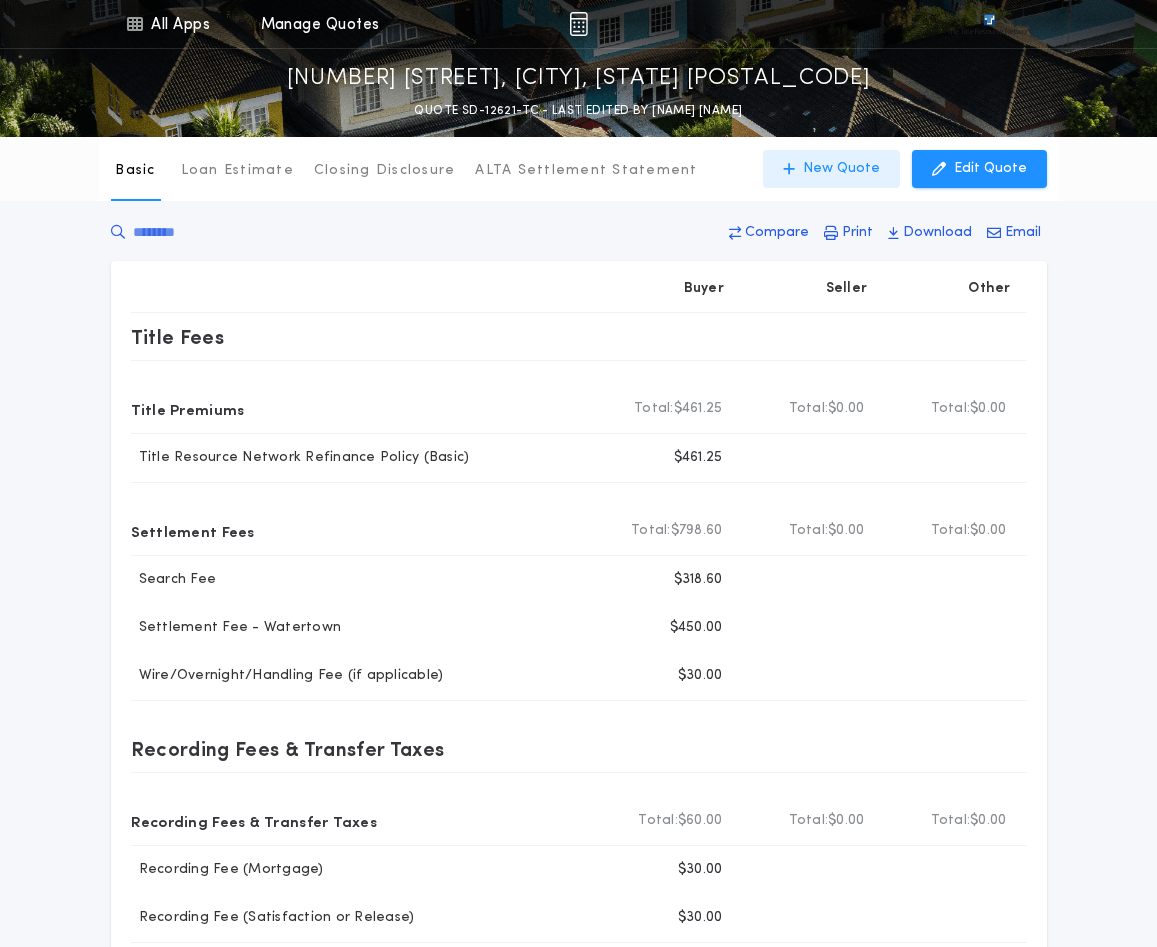 click on "New Quote" at bounding box center (841, 169) 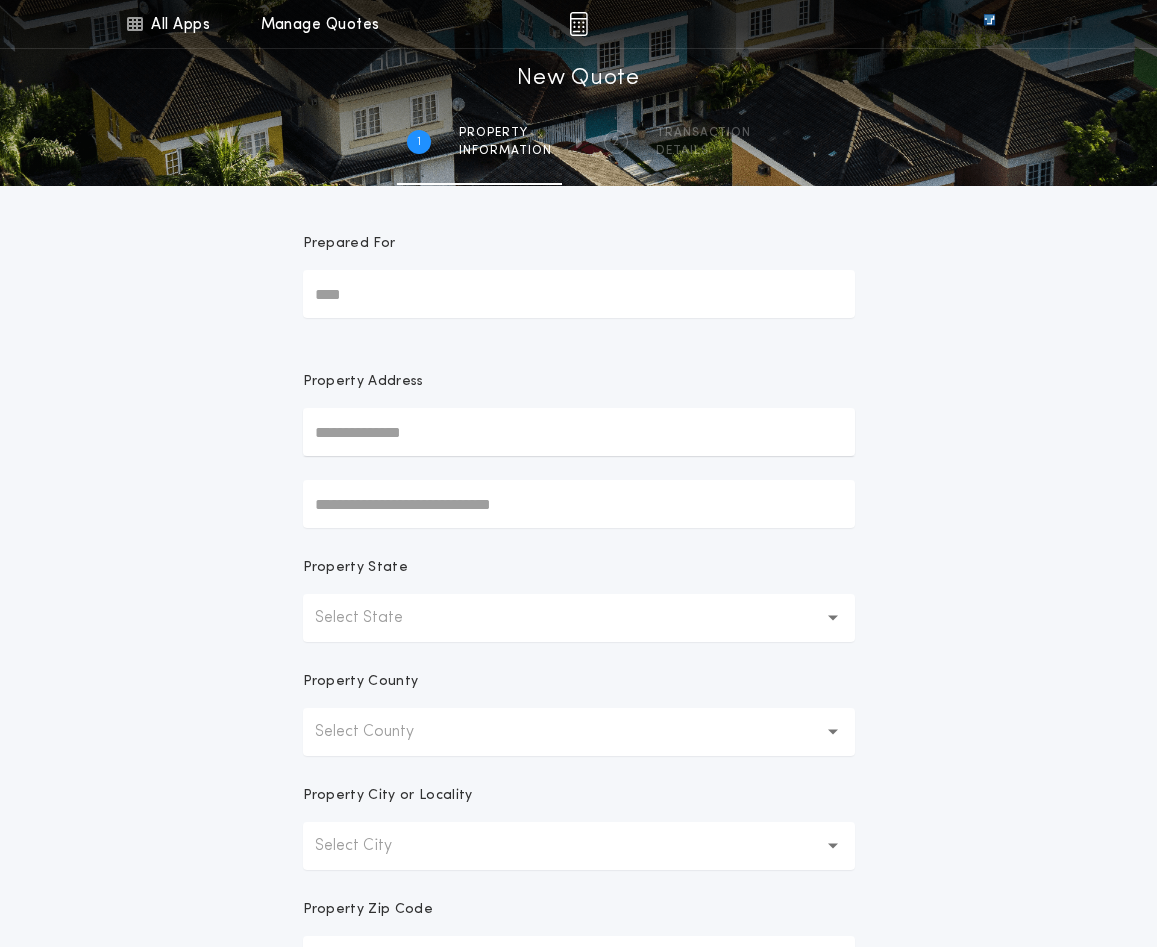click at bounding box center [579, 432] 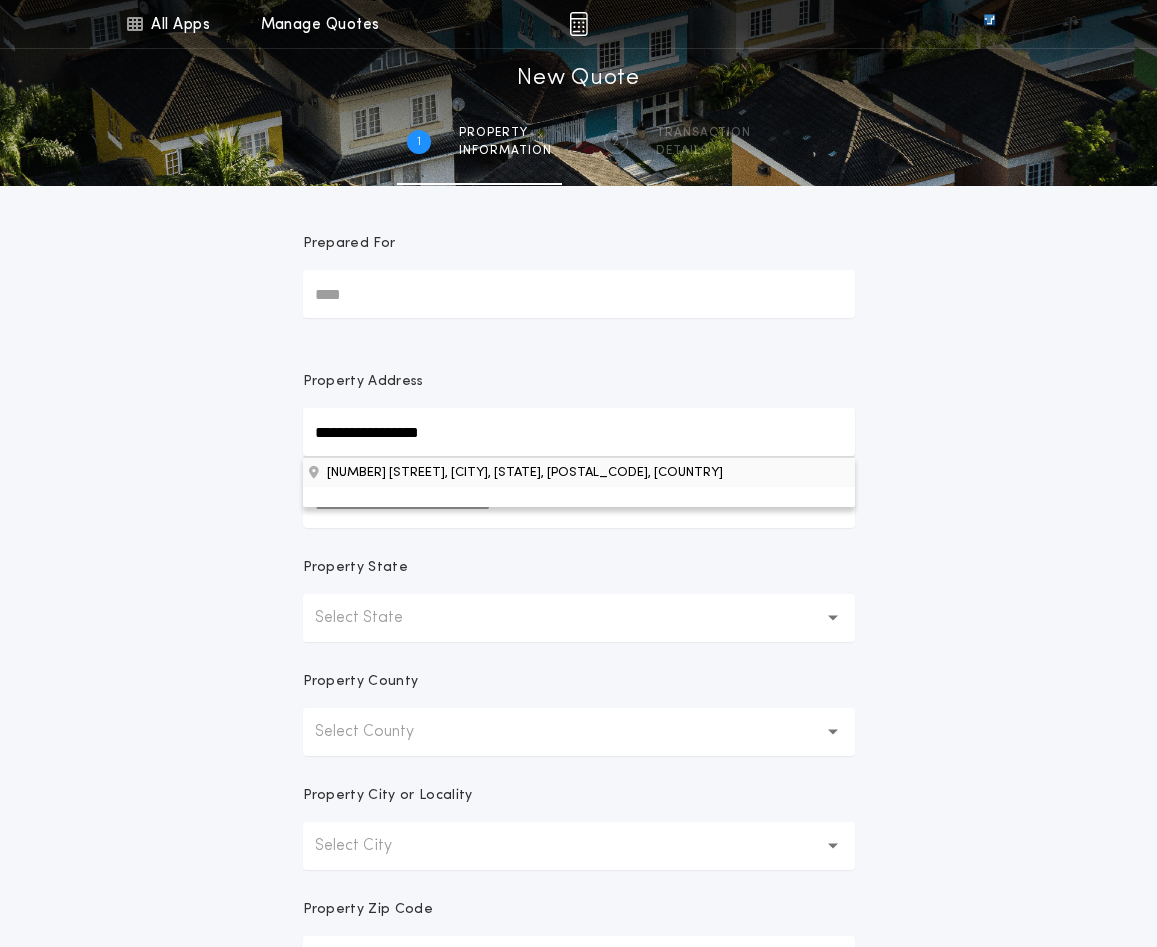 click on "[NUMBER] [STREET], [CITY], [STATE], [POSTAL_CODE], [COUNTRY]" at bounding box center [579, 472] 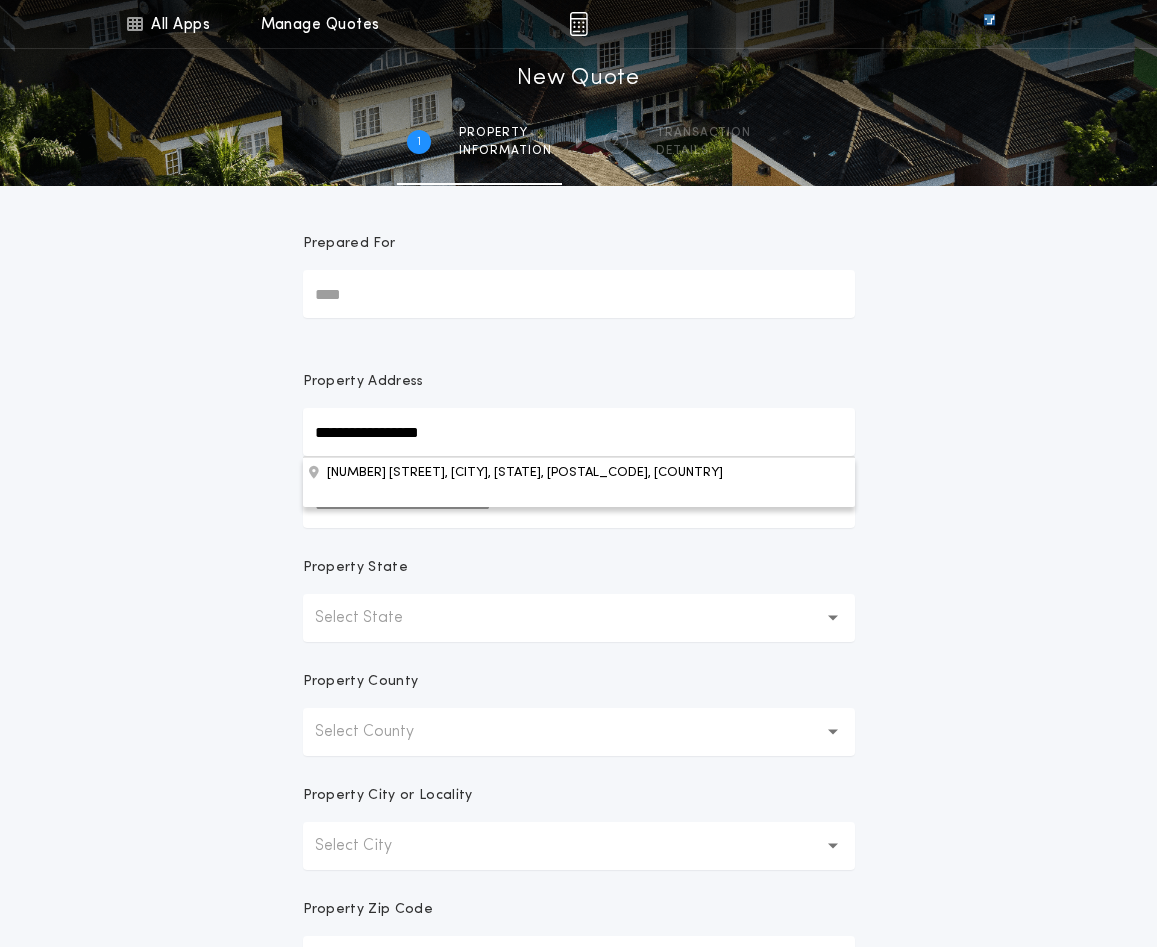 type on "**********" 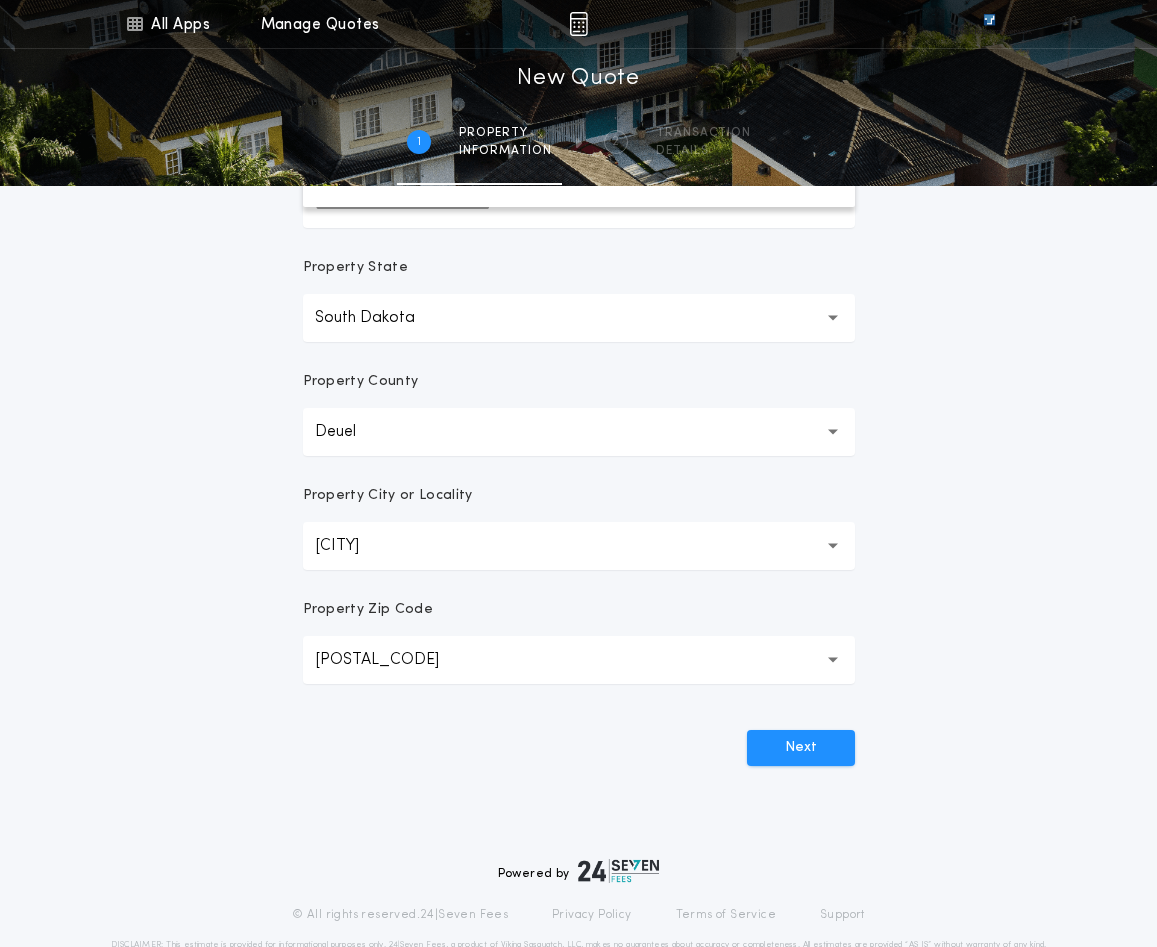 scroll, scrollTop: 356, scrollLeft: 0, axis: vertical 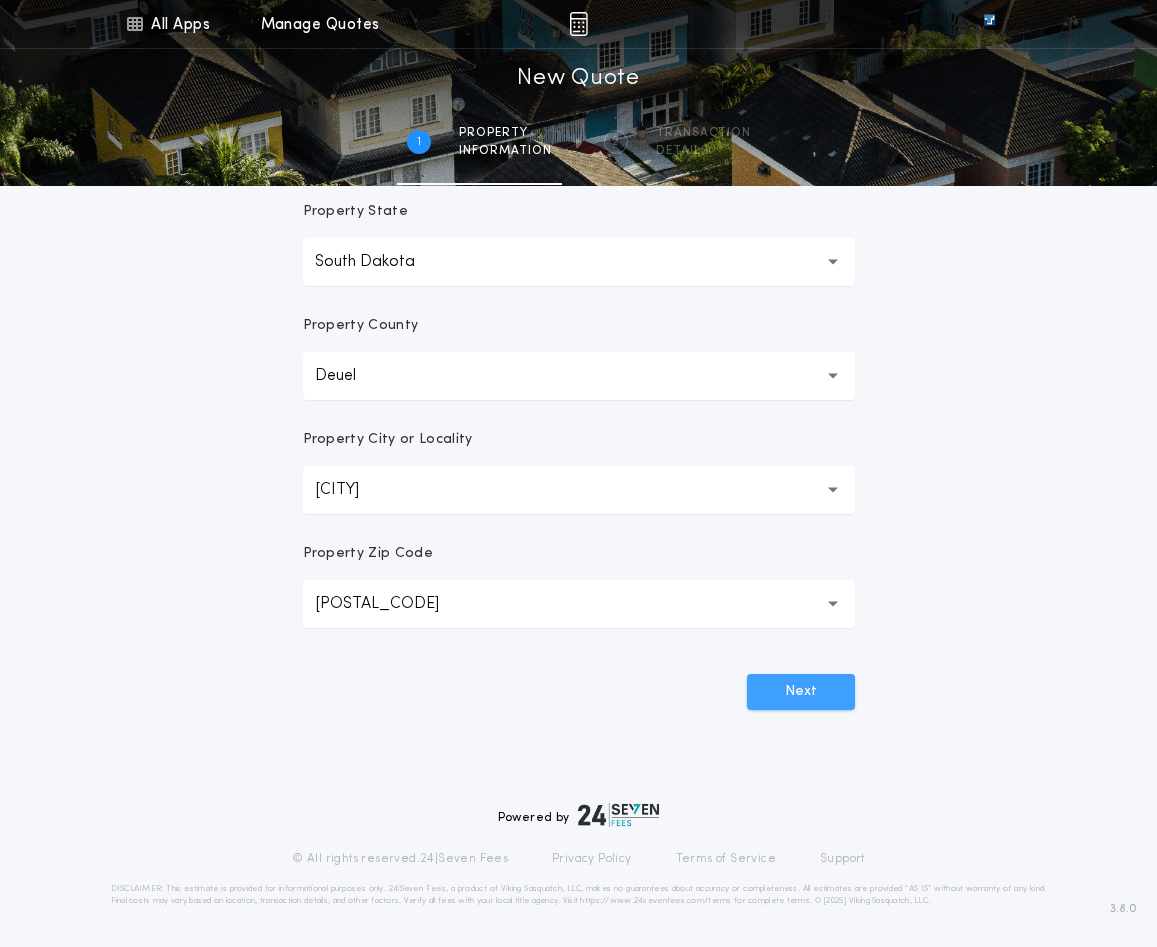 click on "Next" at bounding box center (801, 692) 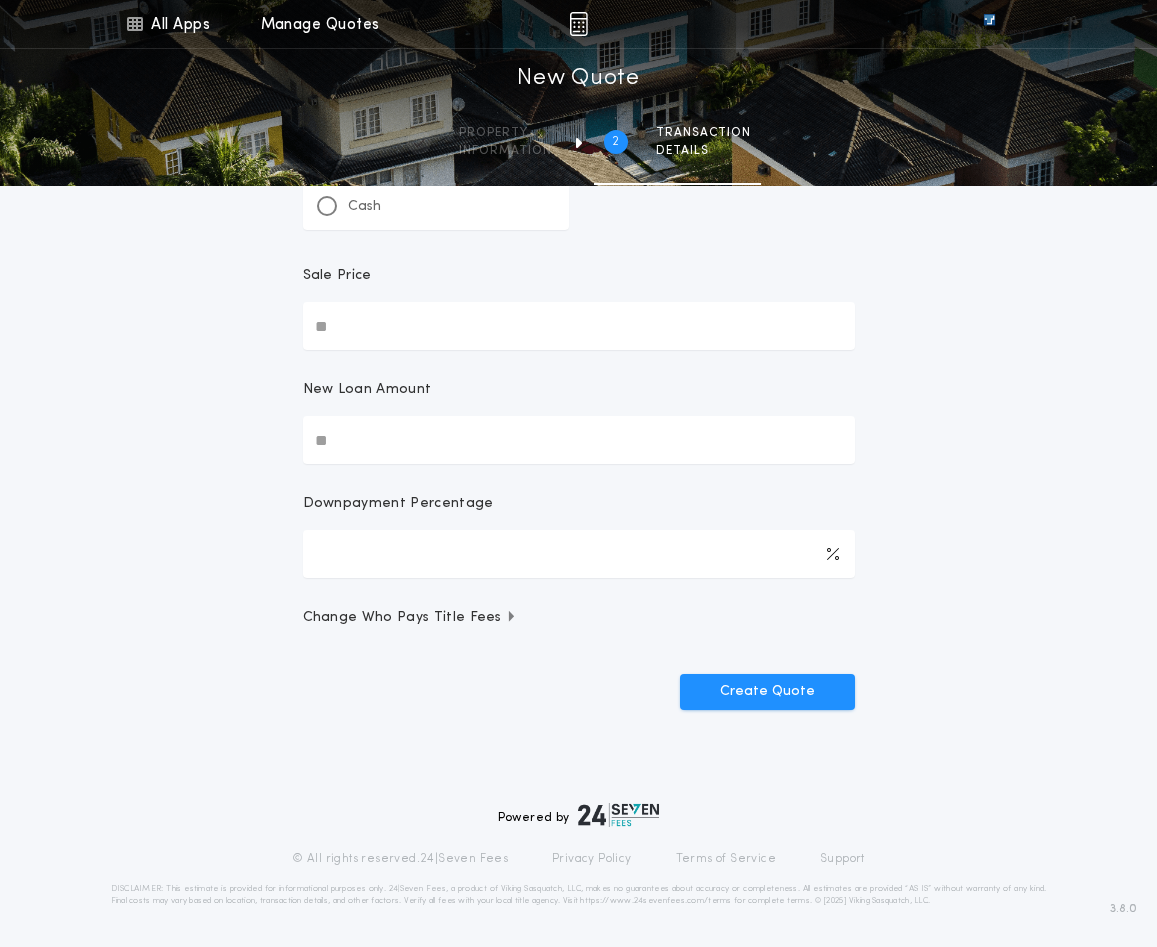 scroll, scrollTop: 0, scrollLeft: 0, axis: both 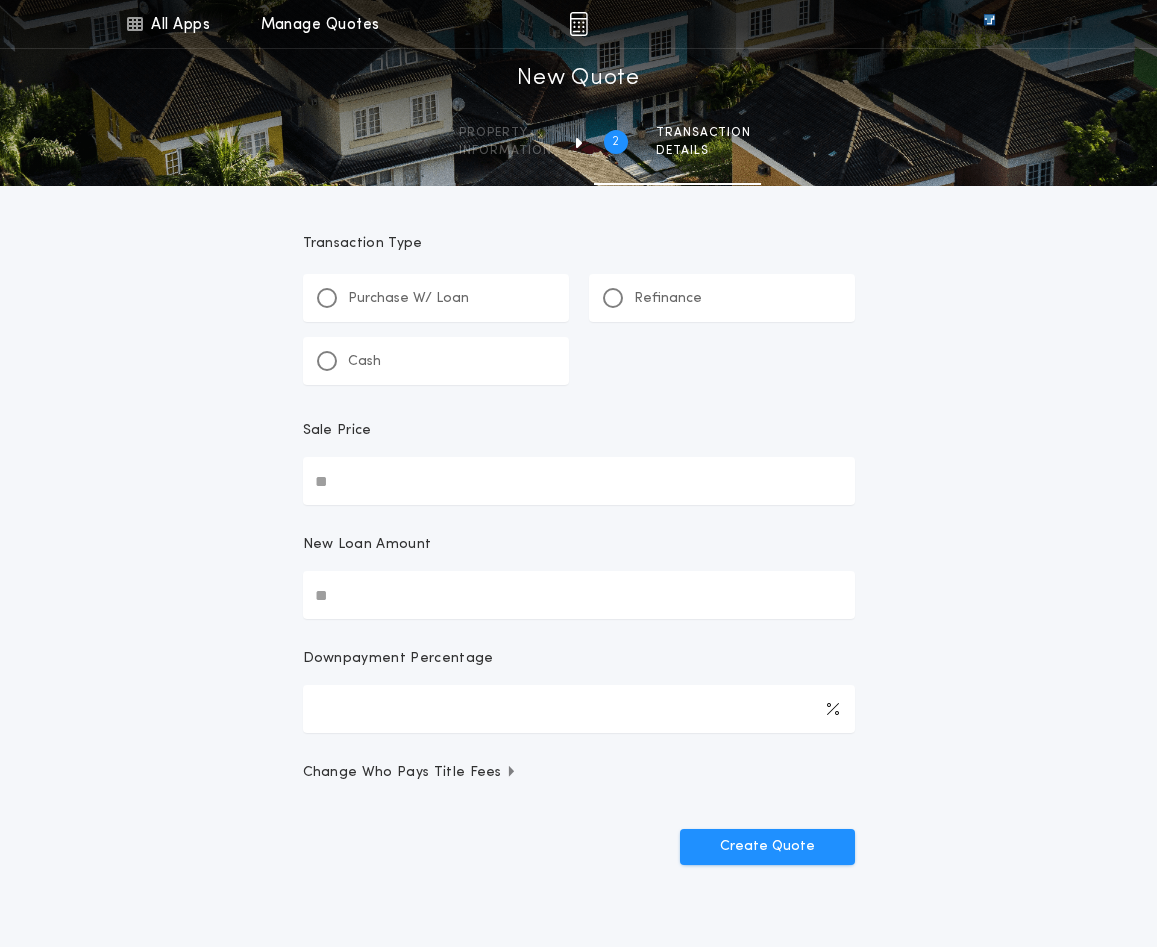 click on "Purchase W/ Loan" at bounding box center [408, 299] 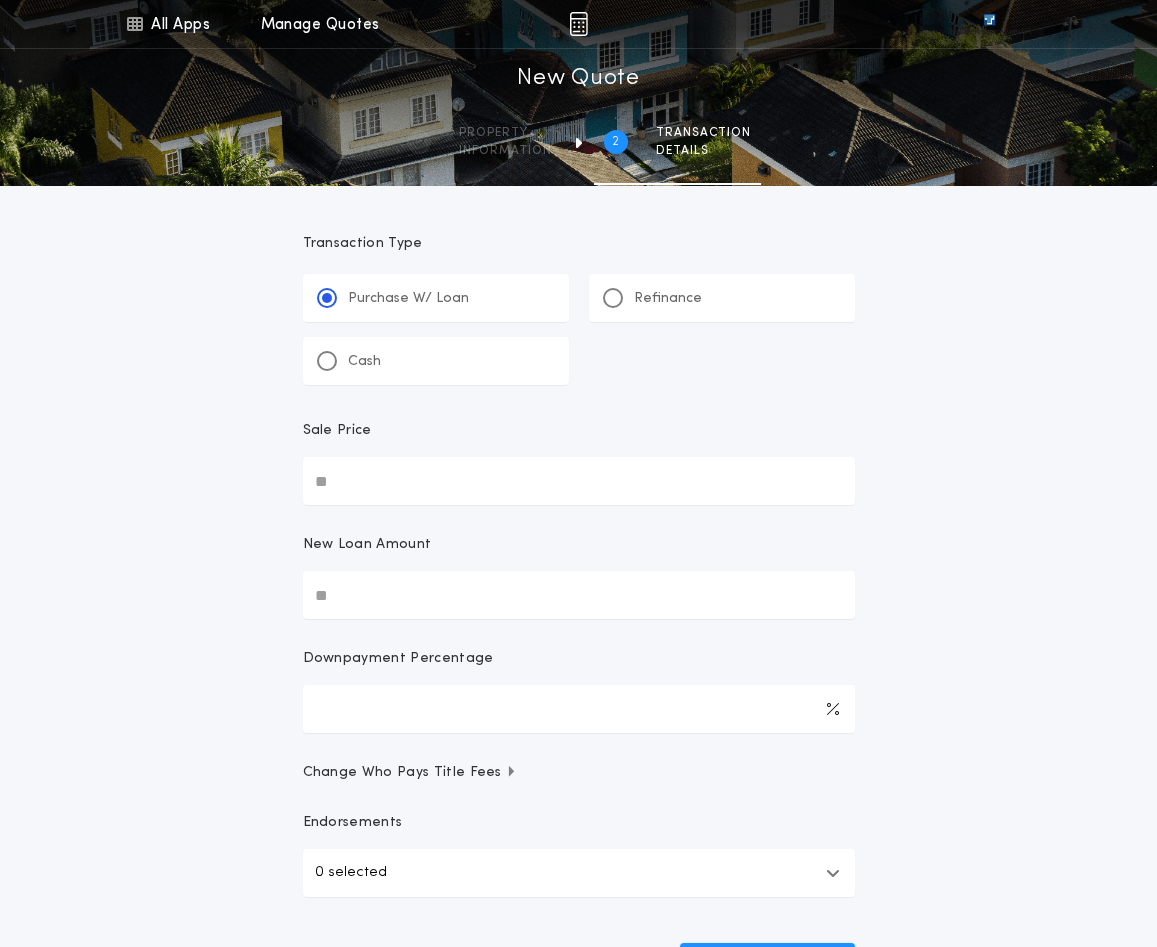 click on "Sale Price" at bounding box center (579, 481) 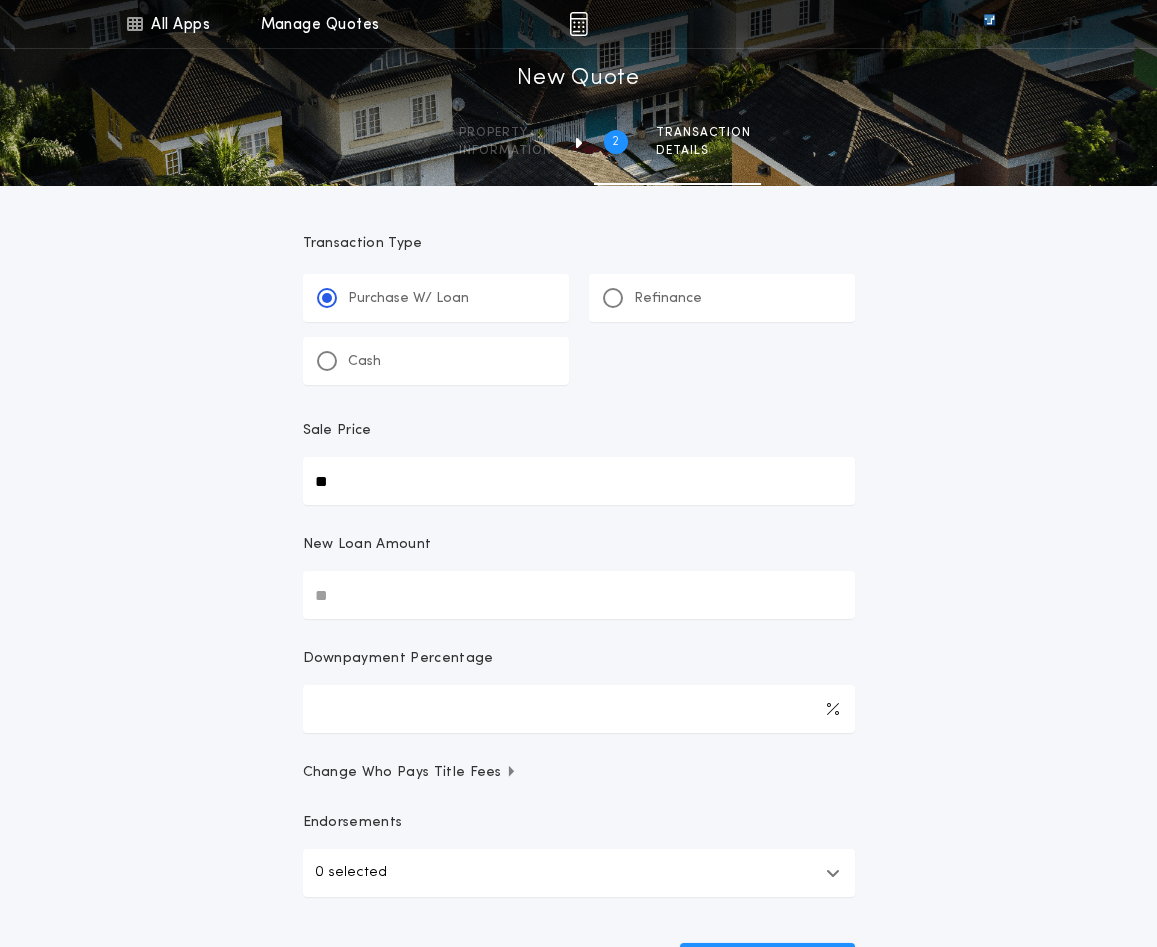 type on "**" 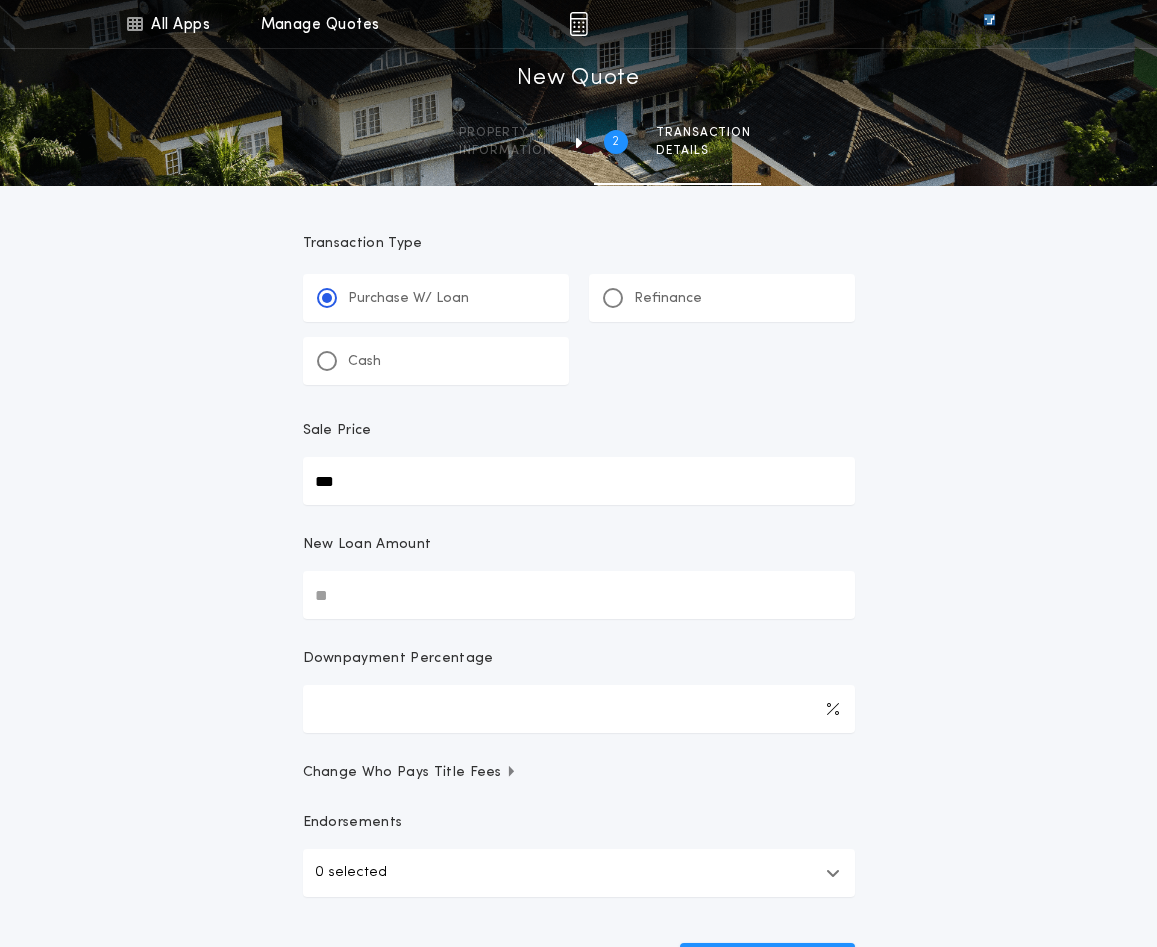 type on "***" 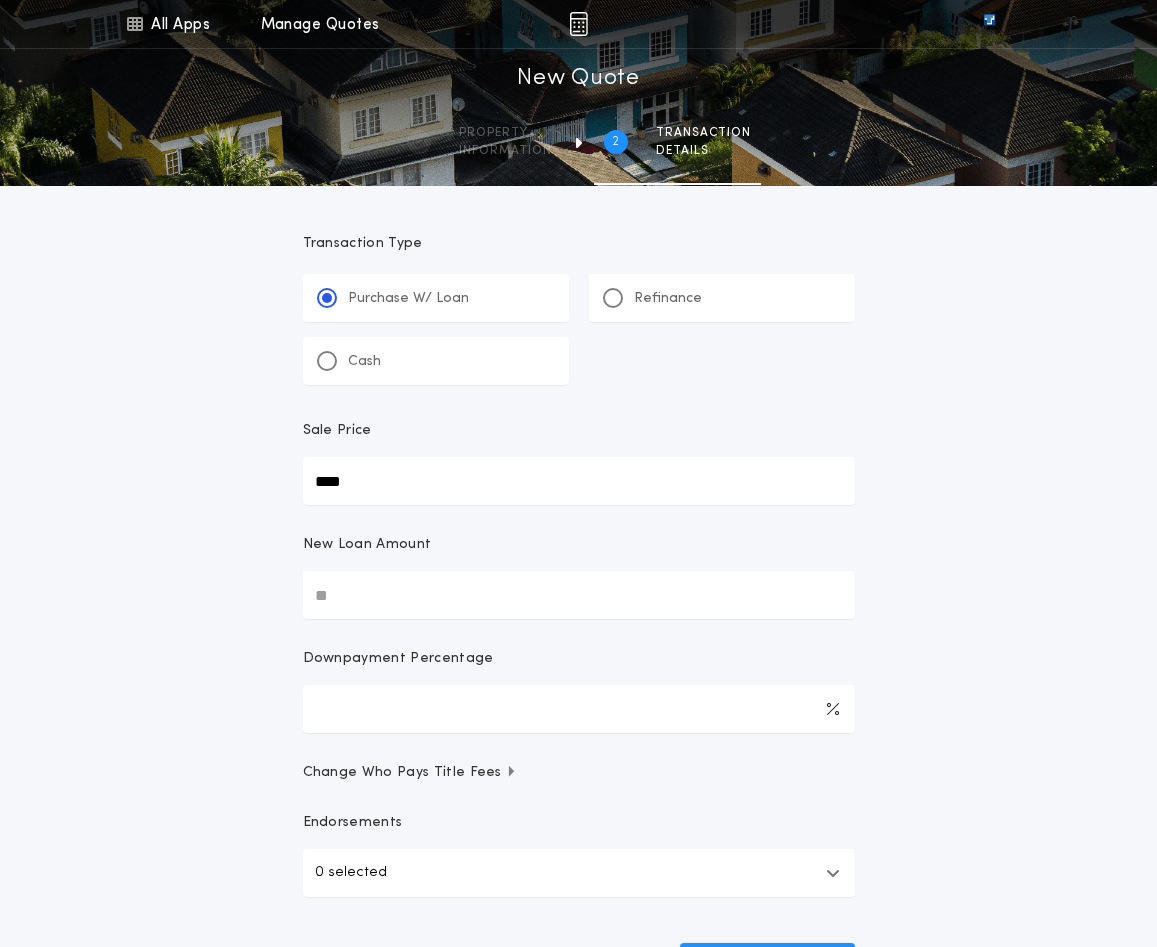 type on "****" 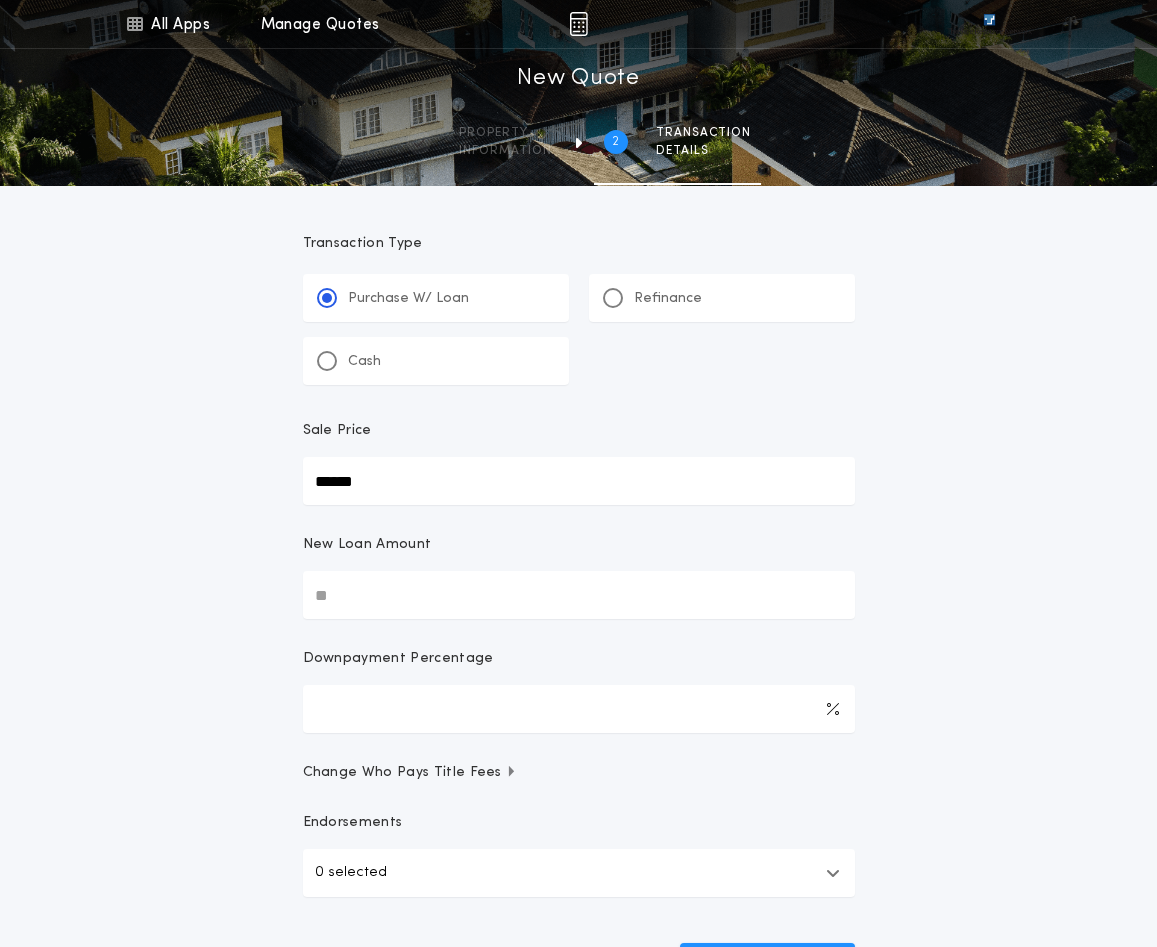 type on "******" 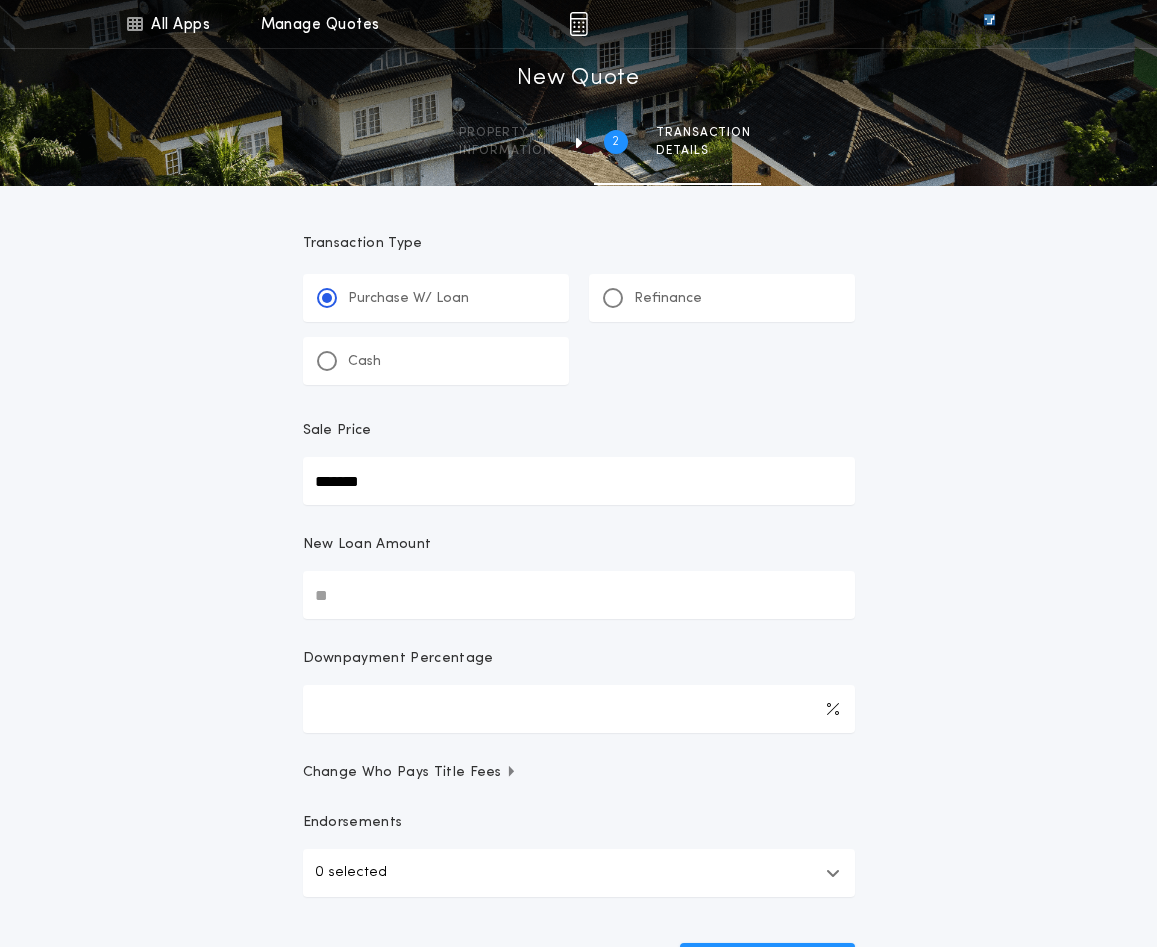 type on "*******" 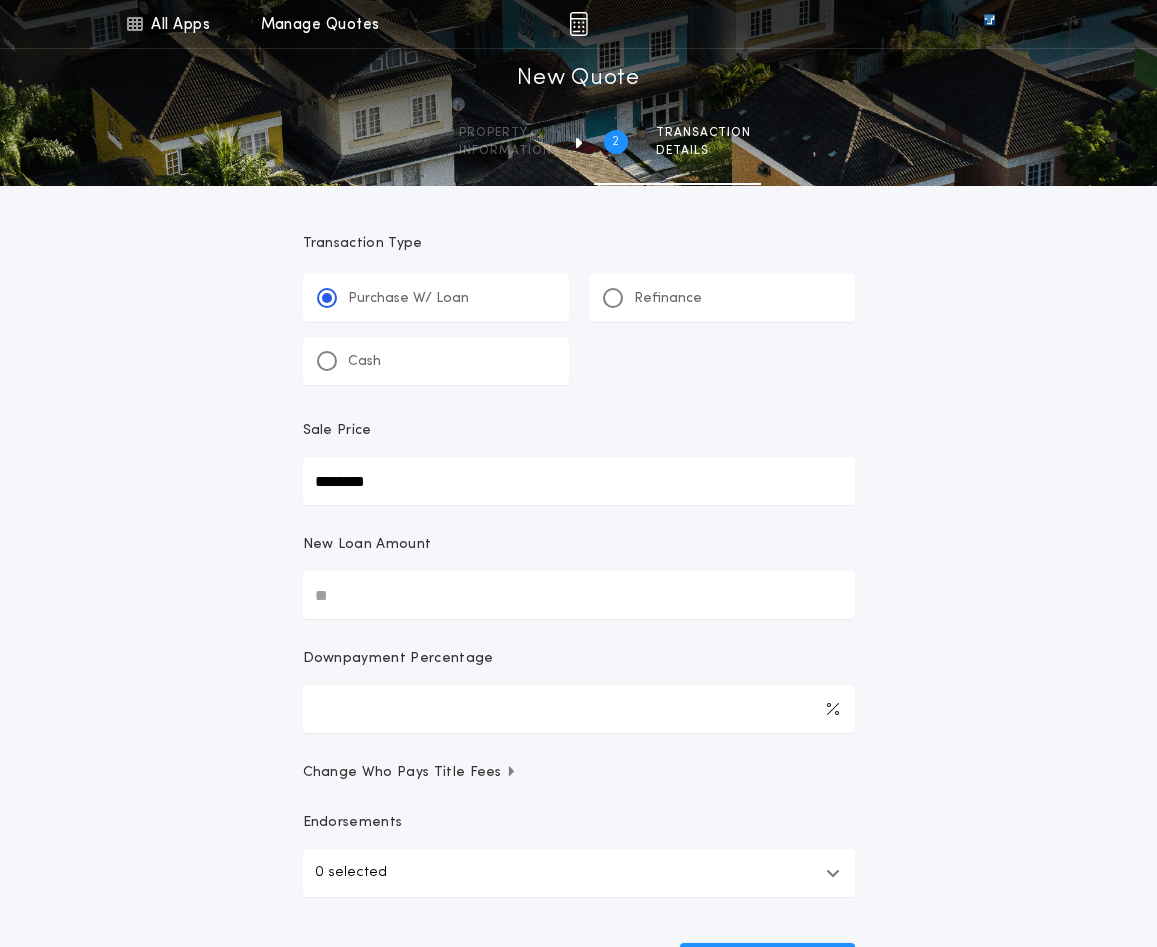 type on "********" 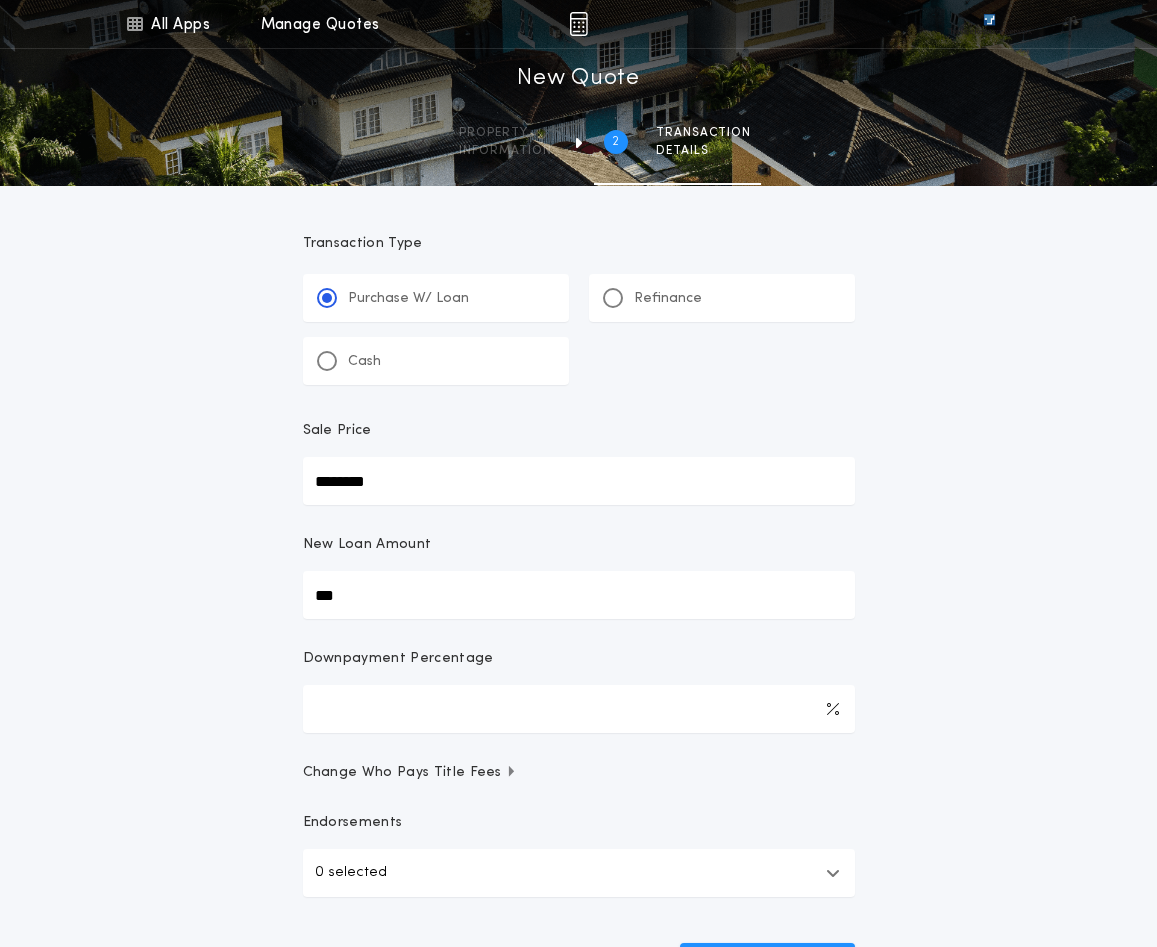 type on "****" 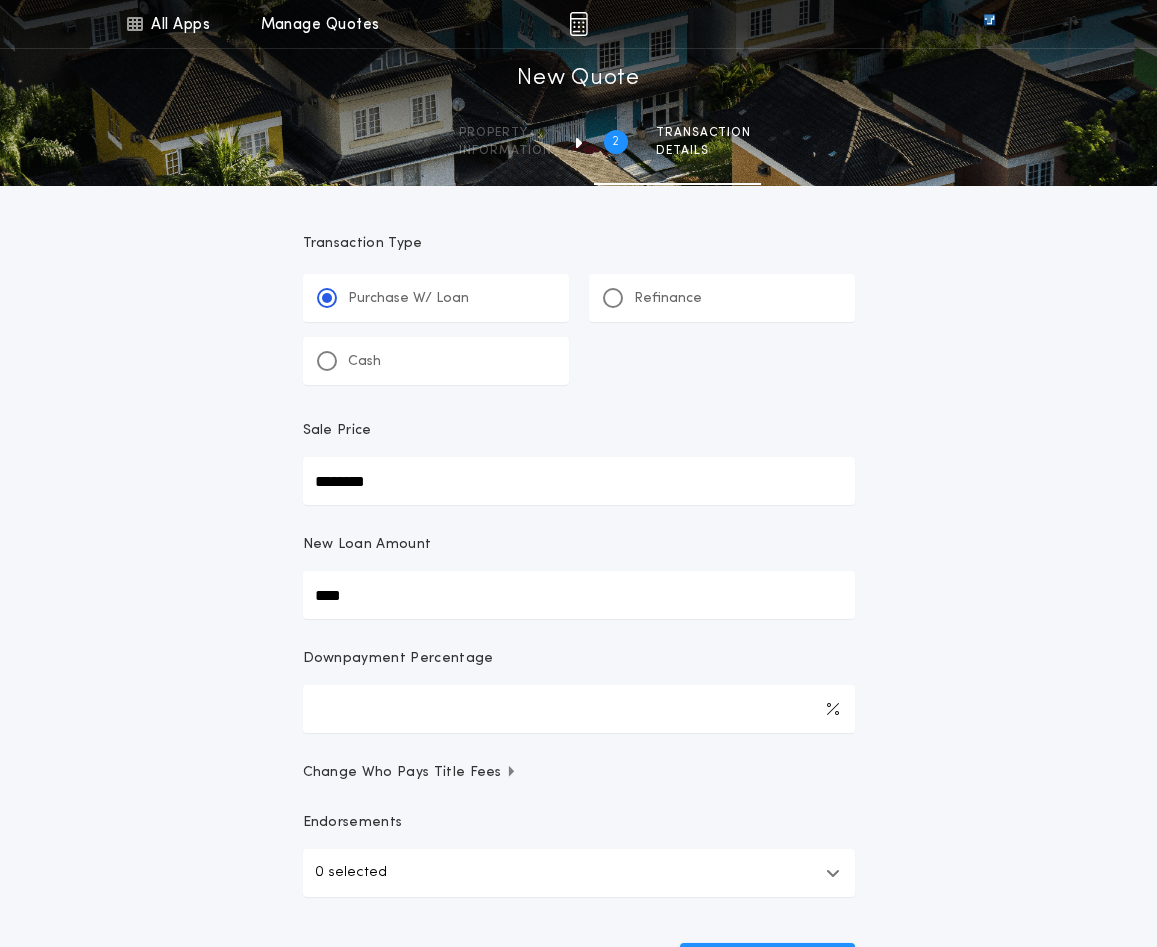 type on "******" 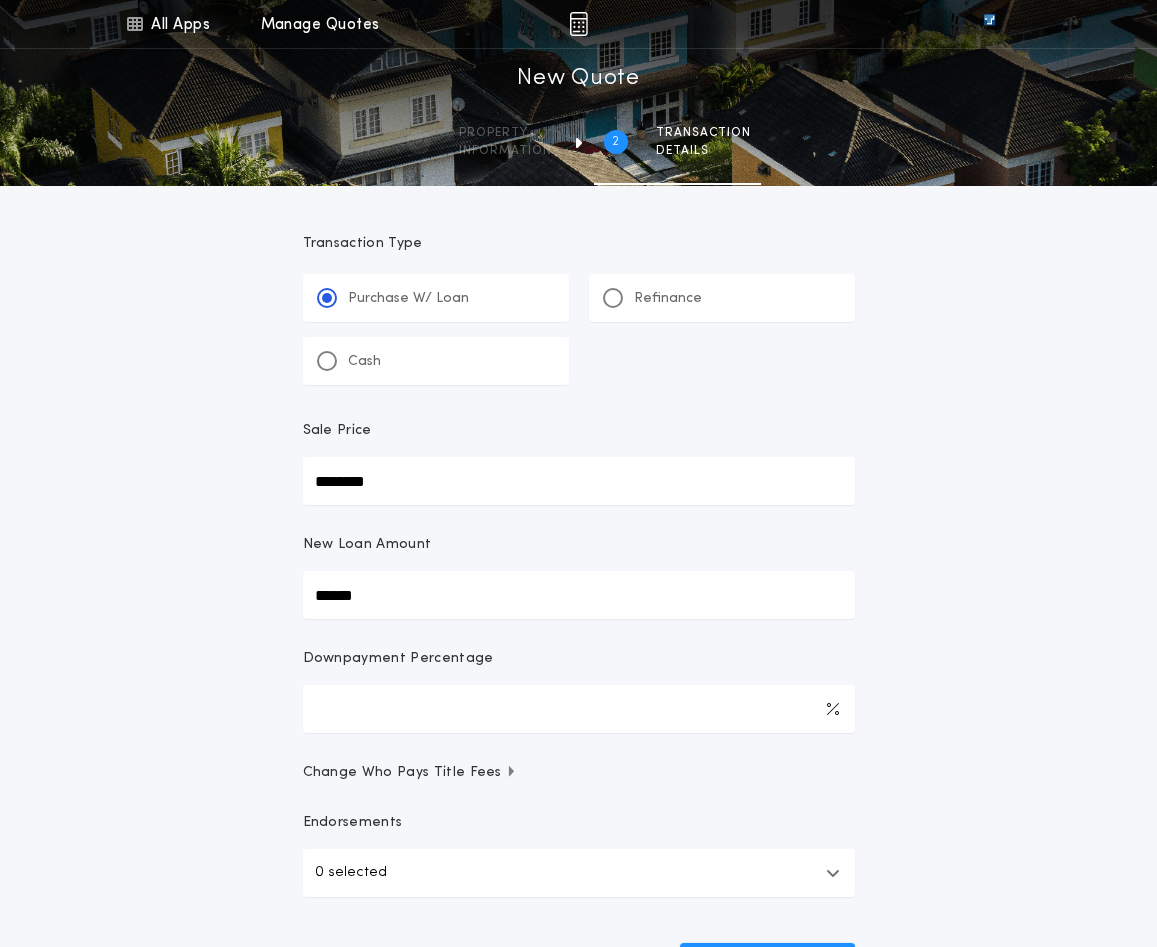 type on "*******" 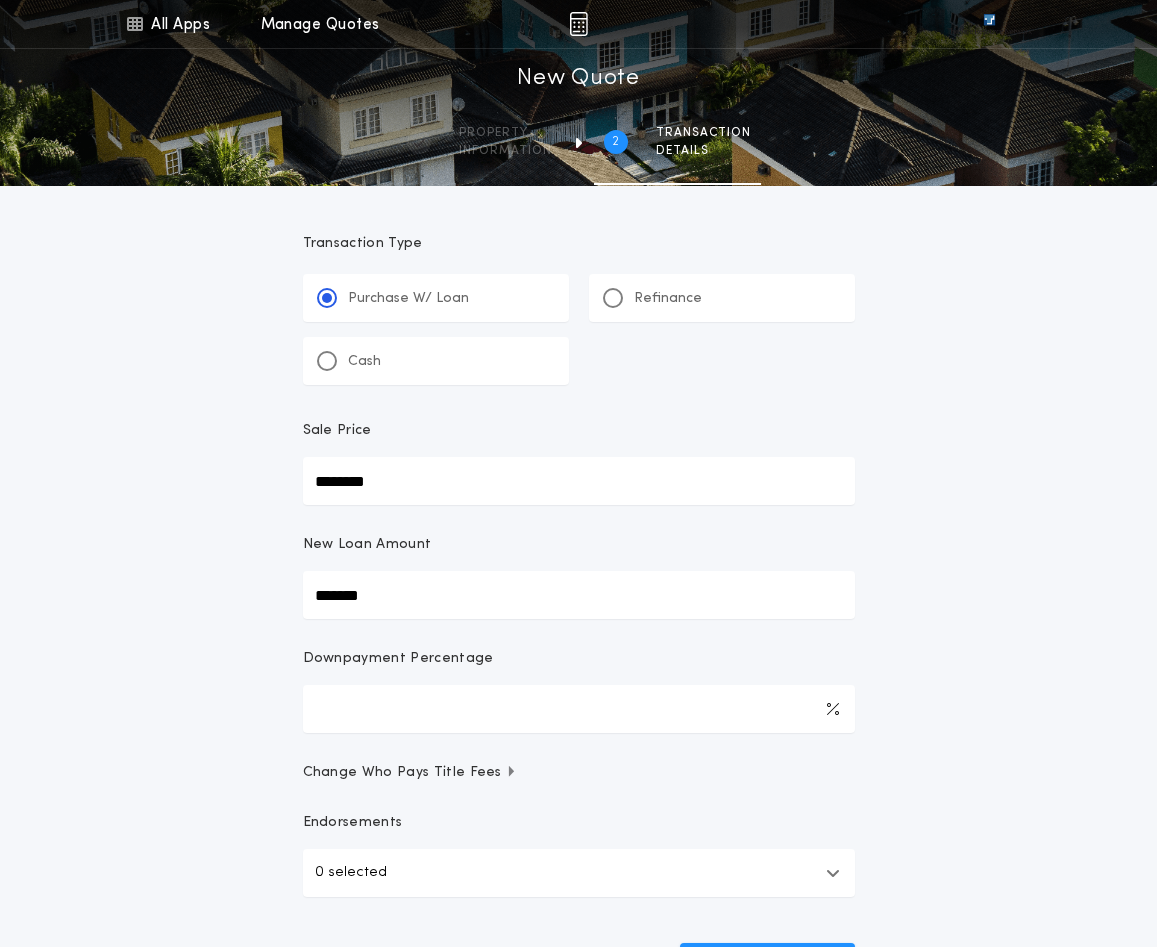 type on "********" 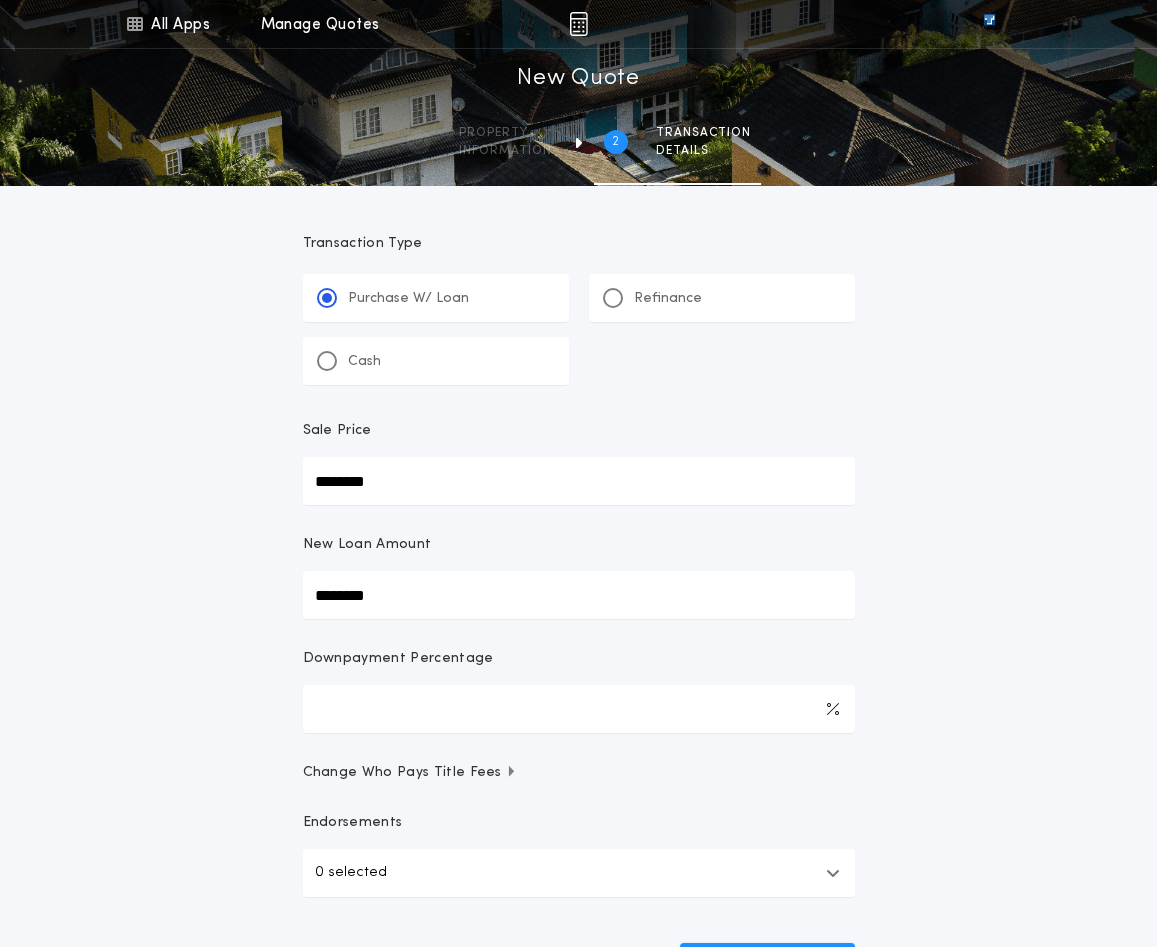 scroll, scrollTop: 200, scrollLeft: 0, axis: vertical 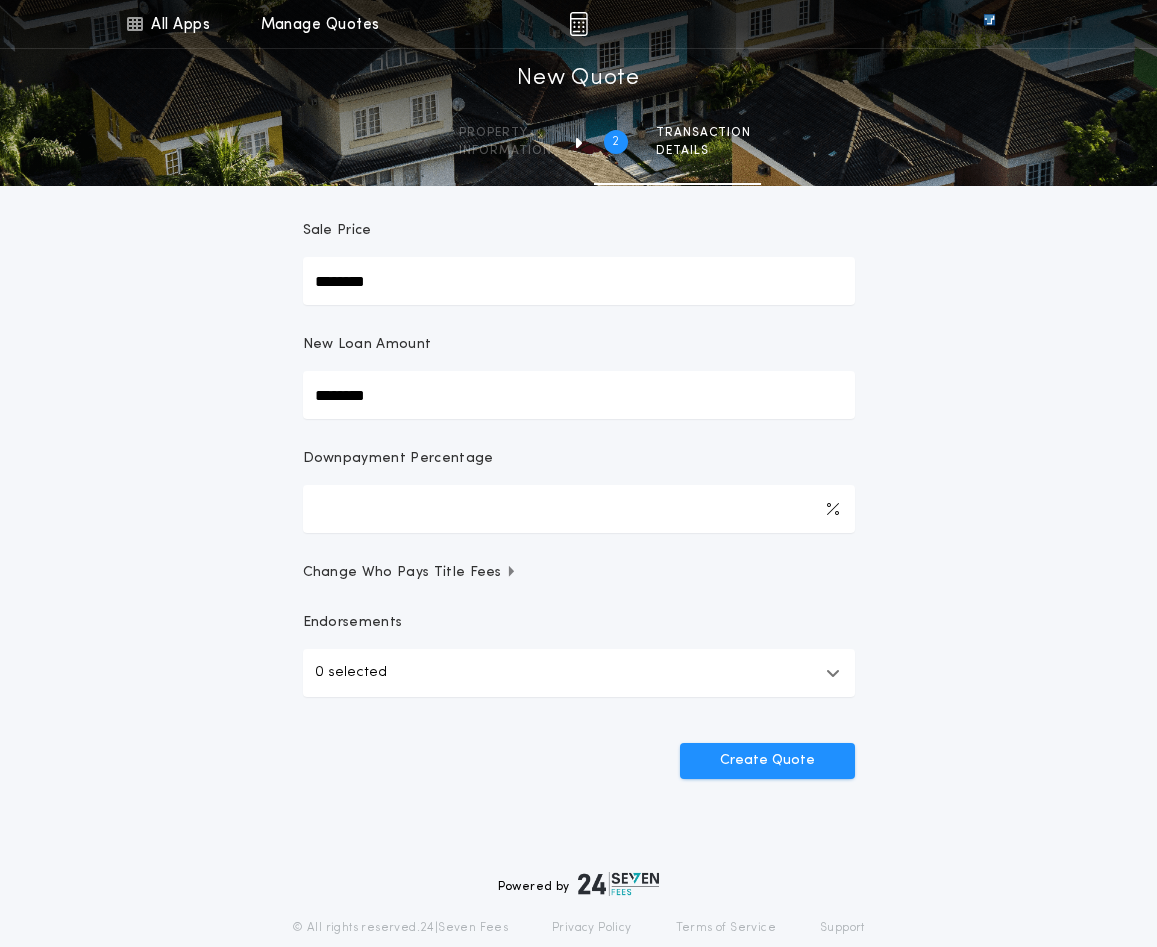 type on "********" 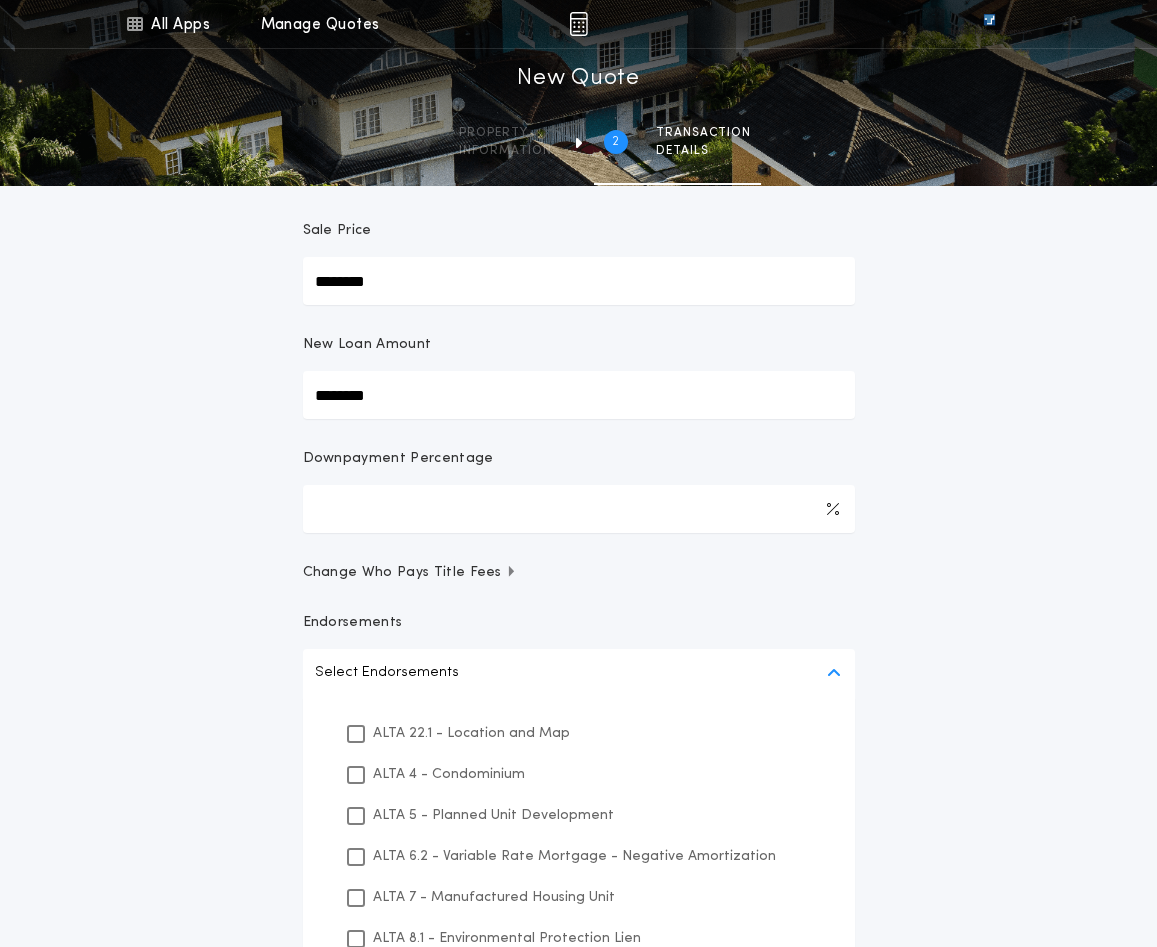 scroll, scrollTop: 300, scrollLeft: 0, axis: vertical 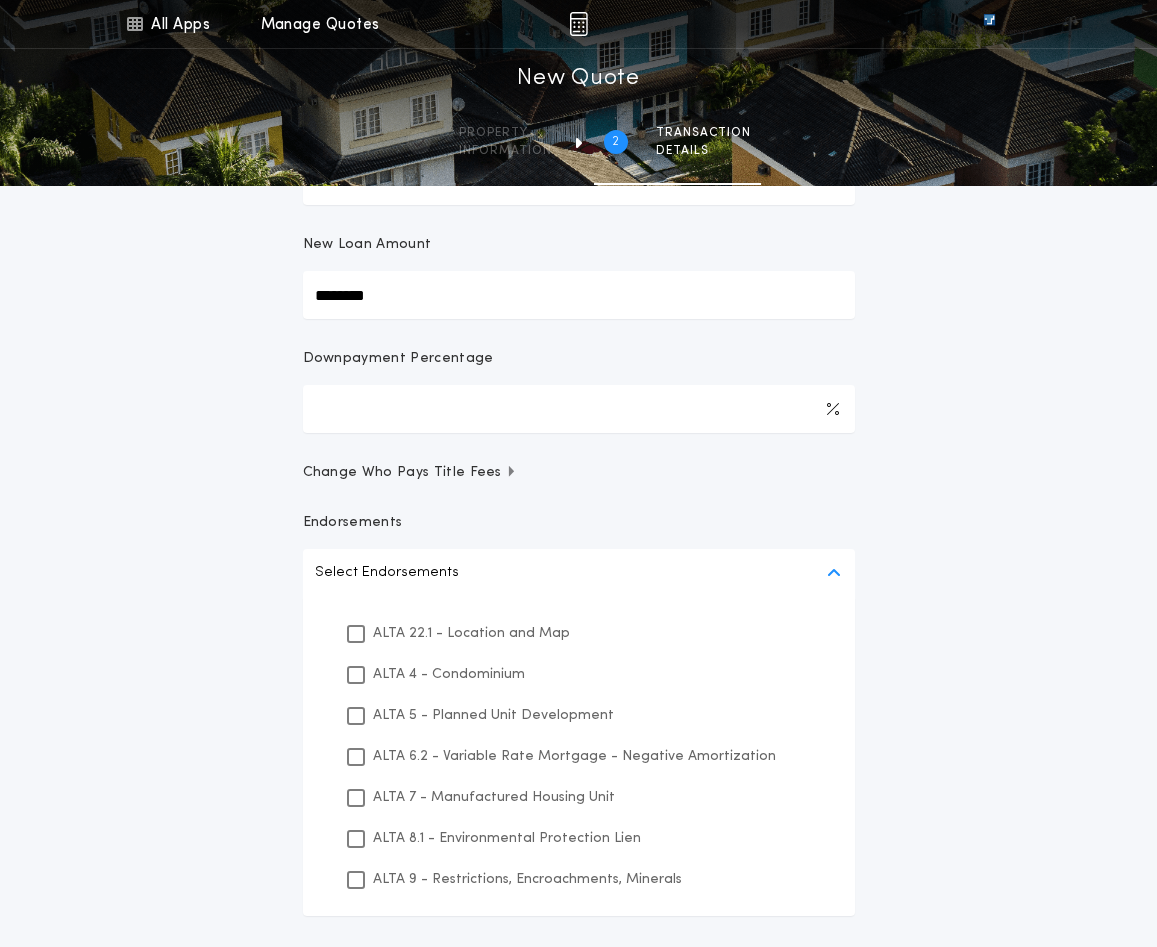 click on "ALTA 8.1 - Environmental Protection Lien" at bounding box center (579, 838) 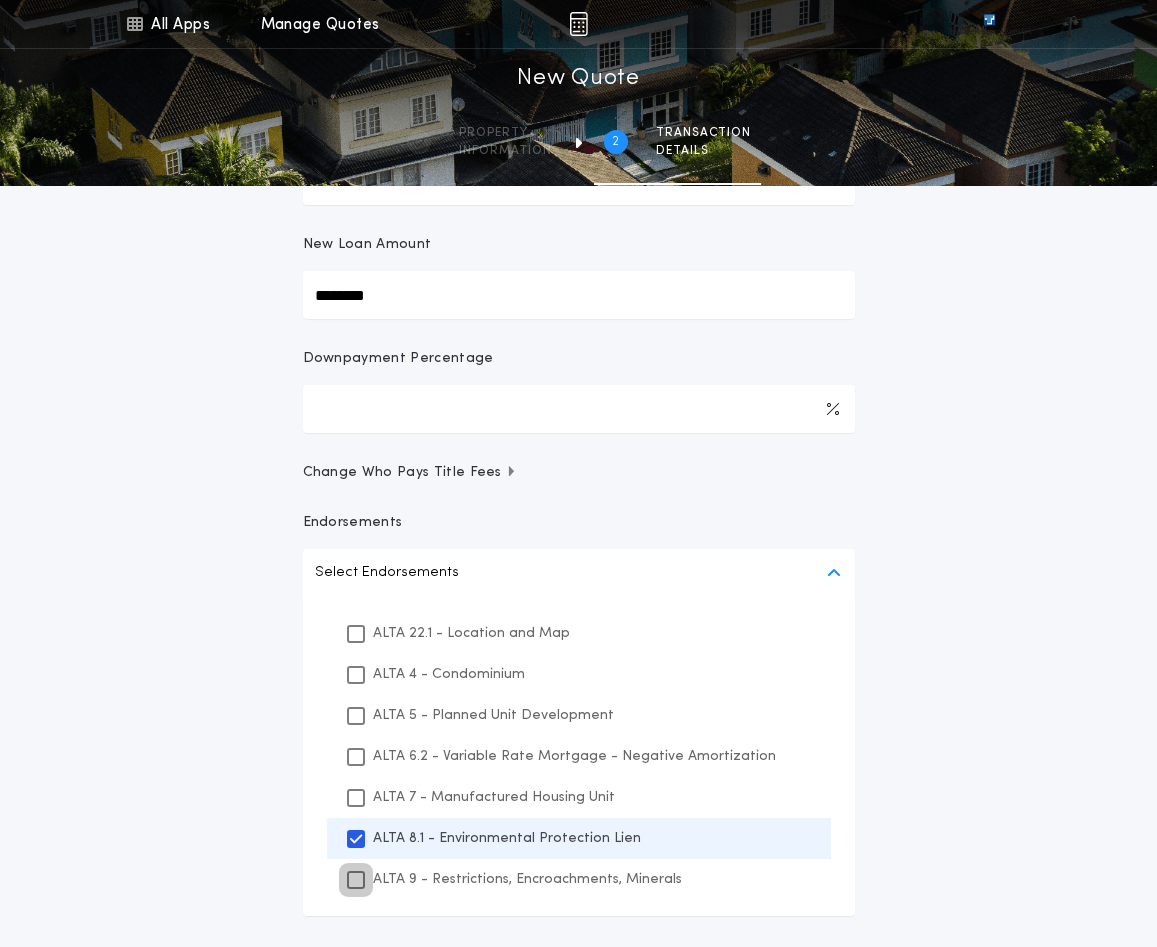 click at bounding box center [356, 880] 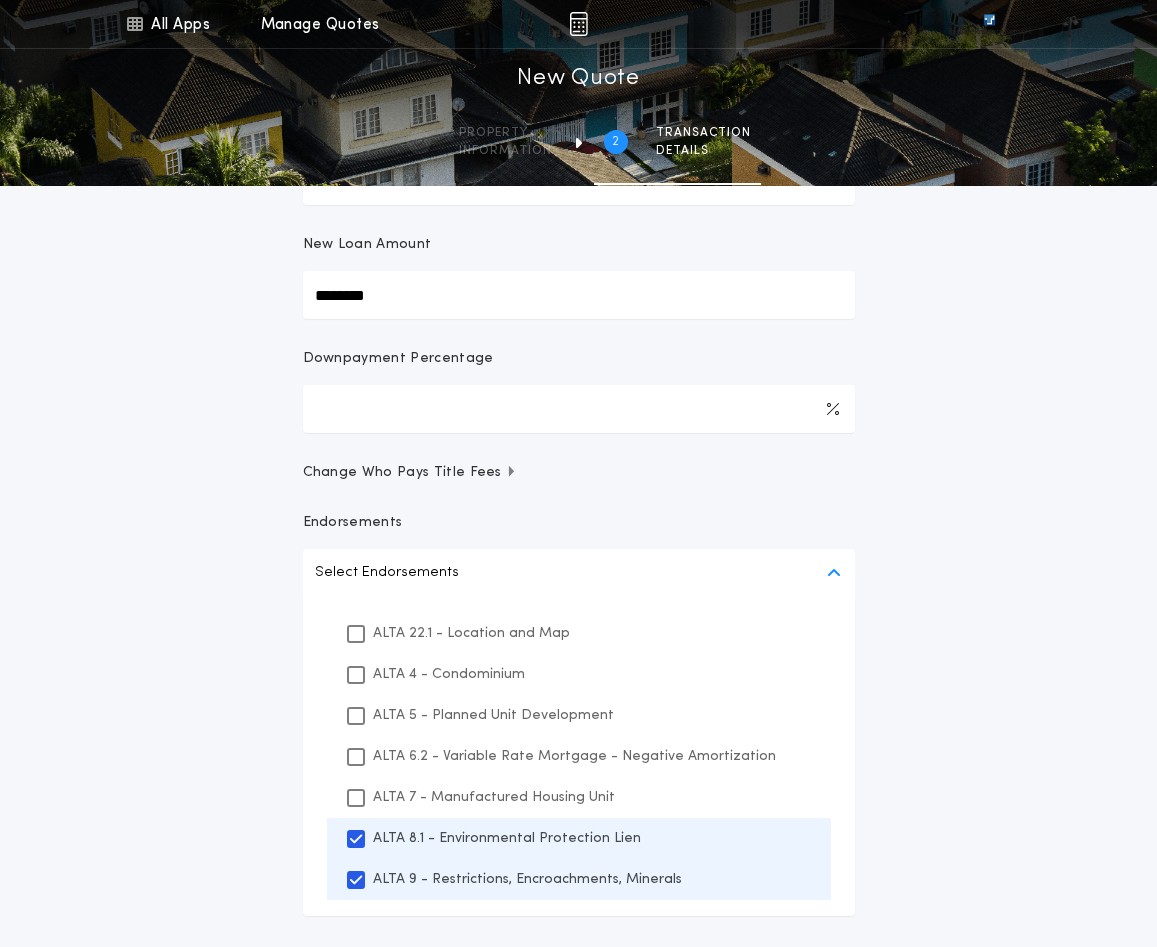 click on "**********" at bounding box center [578, 387] 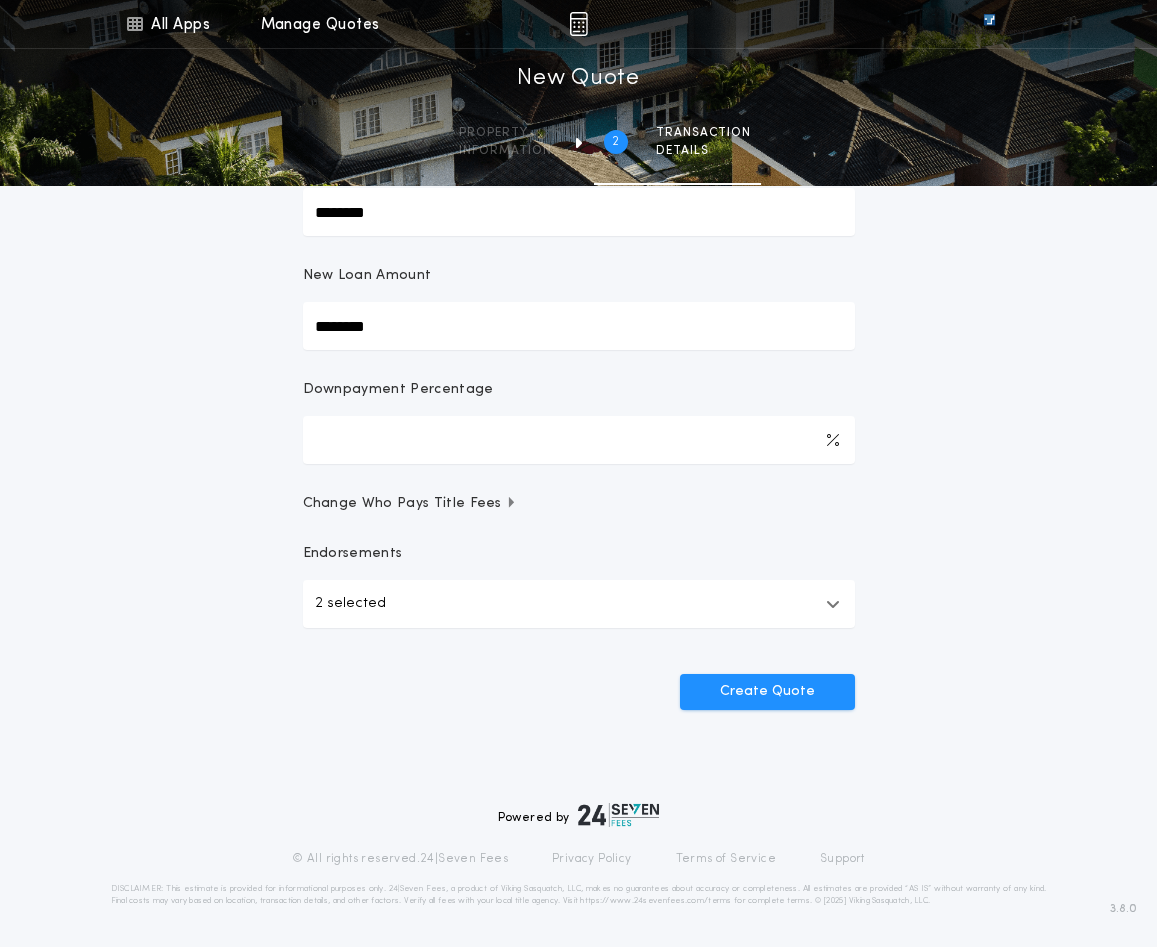 scroll, scrollTop: 269, scrollLeft: 0, axis: vertical 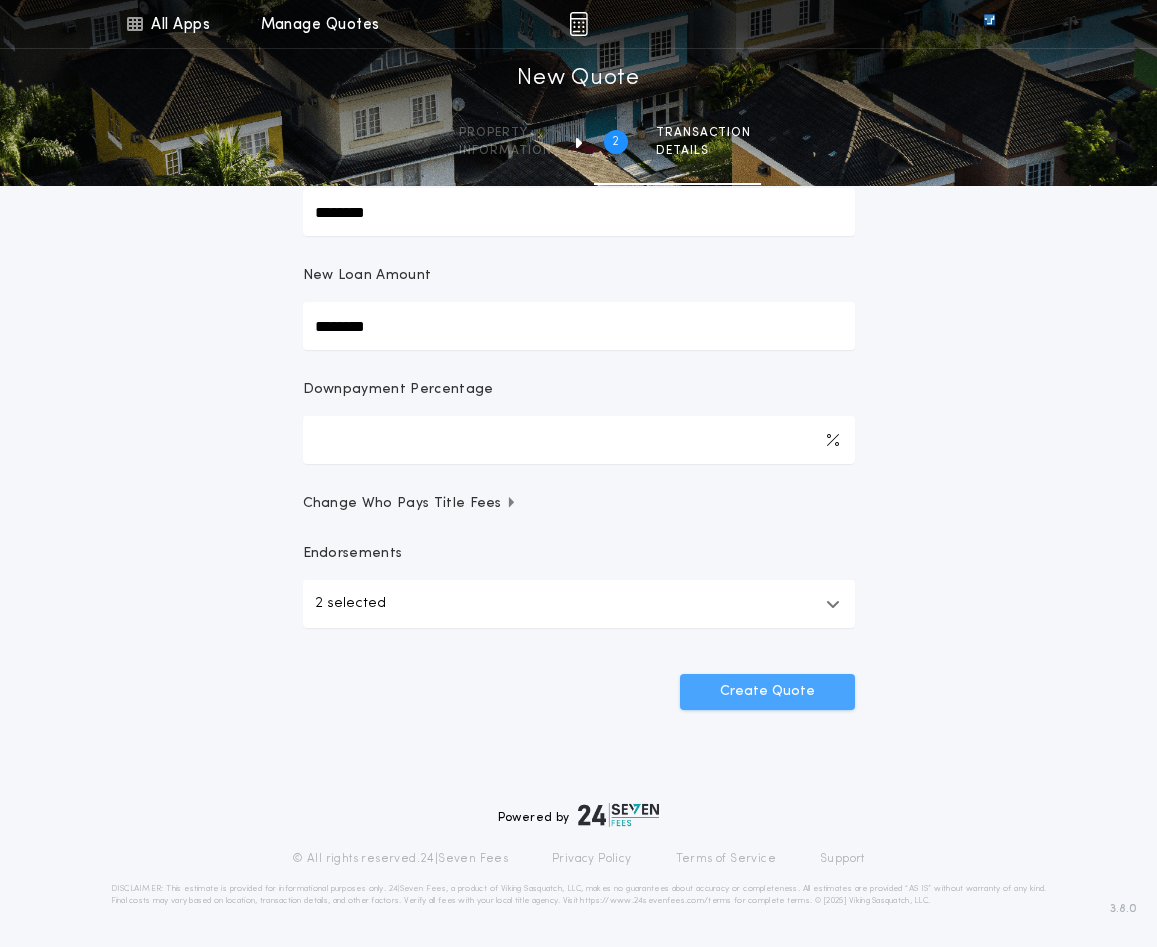 click on "Create Quote" at bounding box center (767, 692) 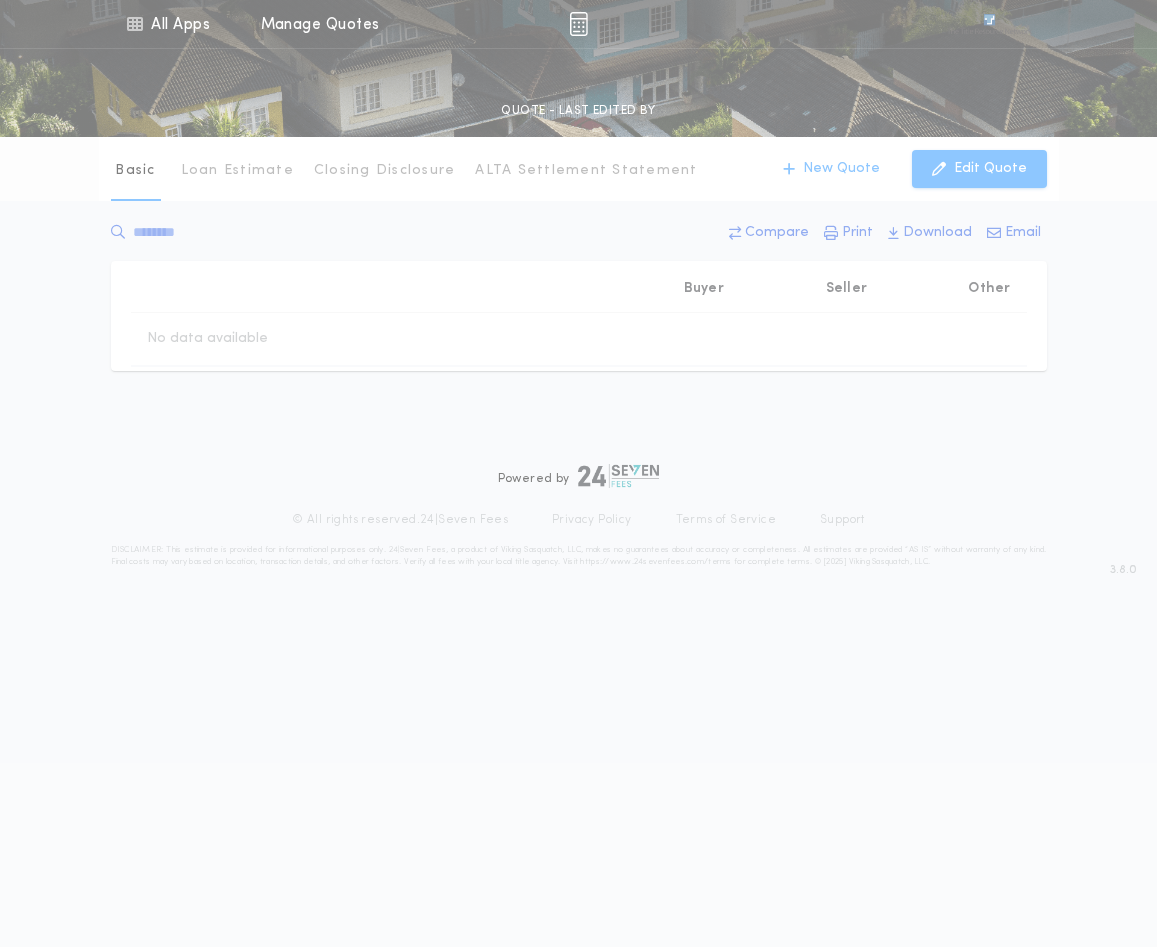 scroll, scrollTop: 0, scrollLeft: 0, axis: both 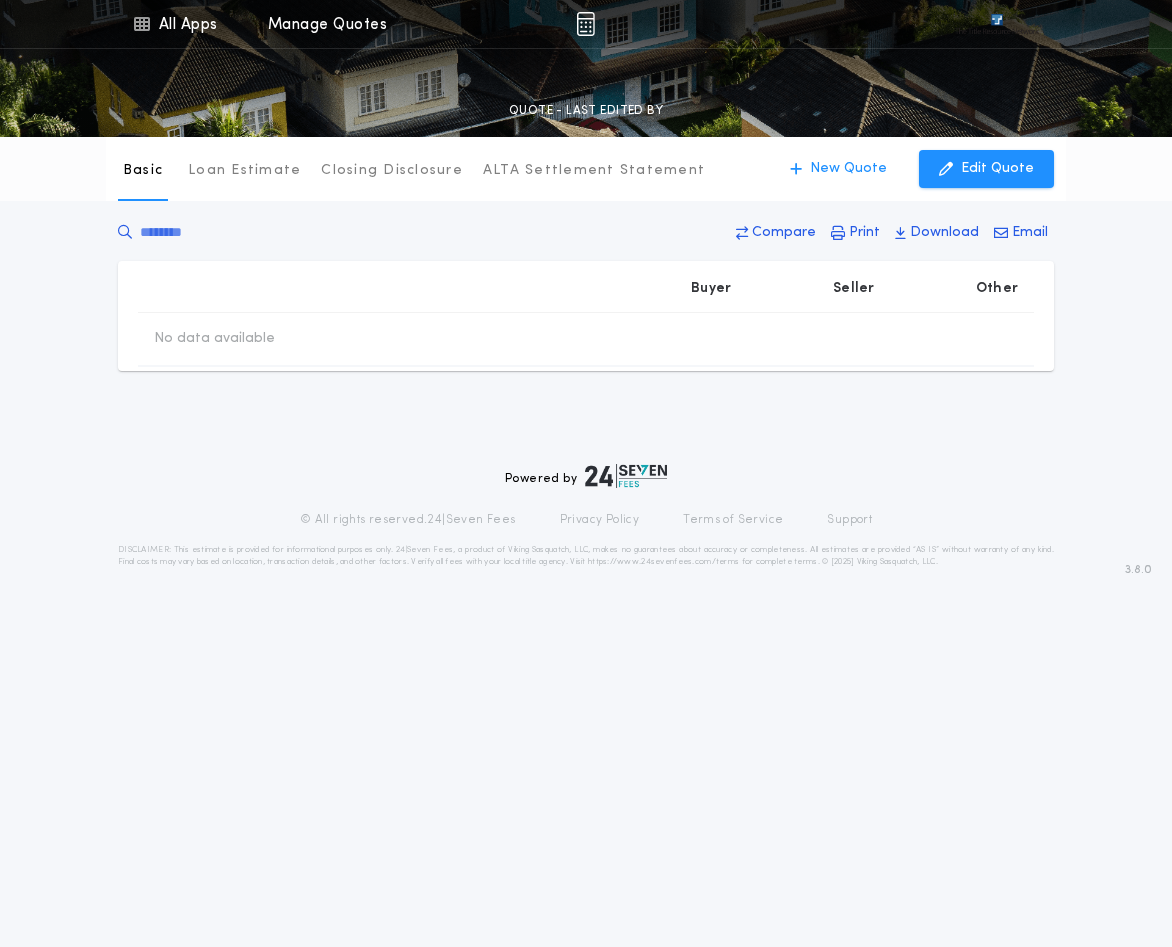 type on "********" 